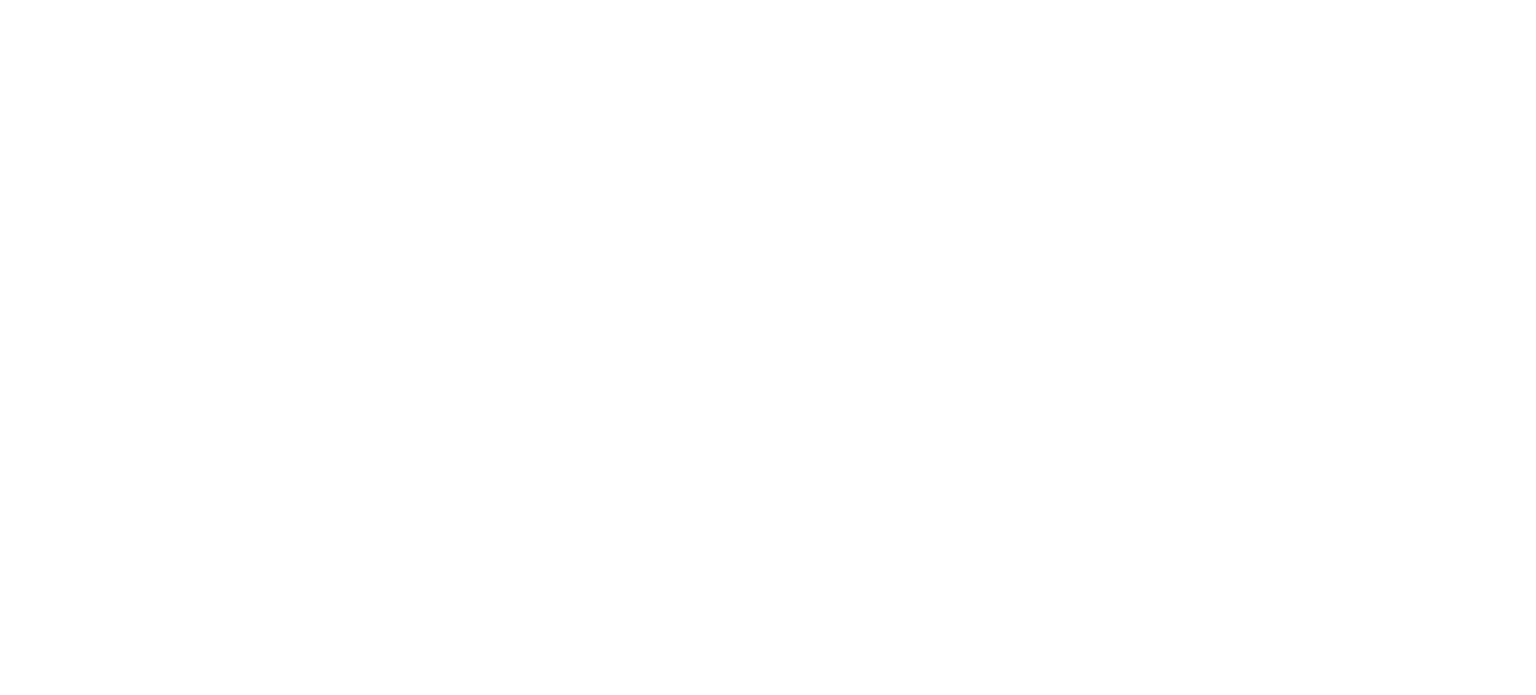 scroll, scrollTop: 0, scrollLeft: 0, axis: both 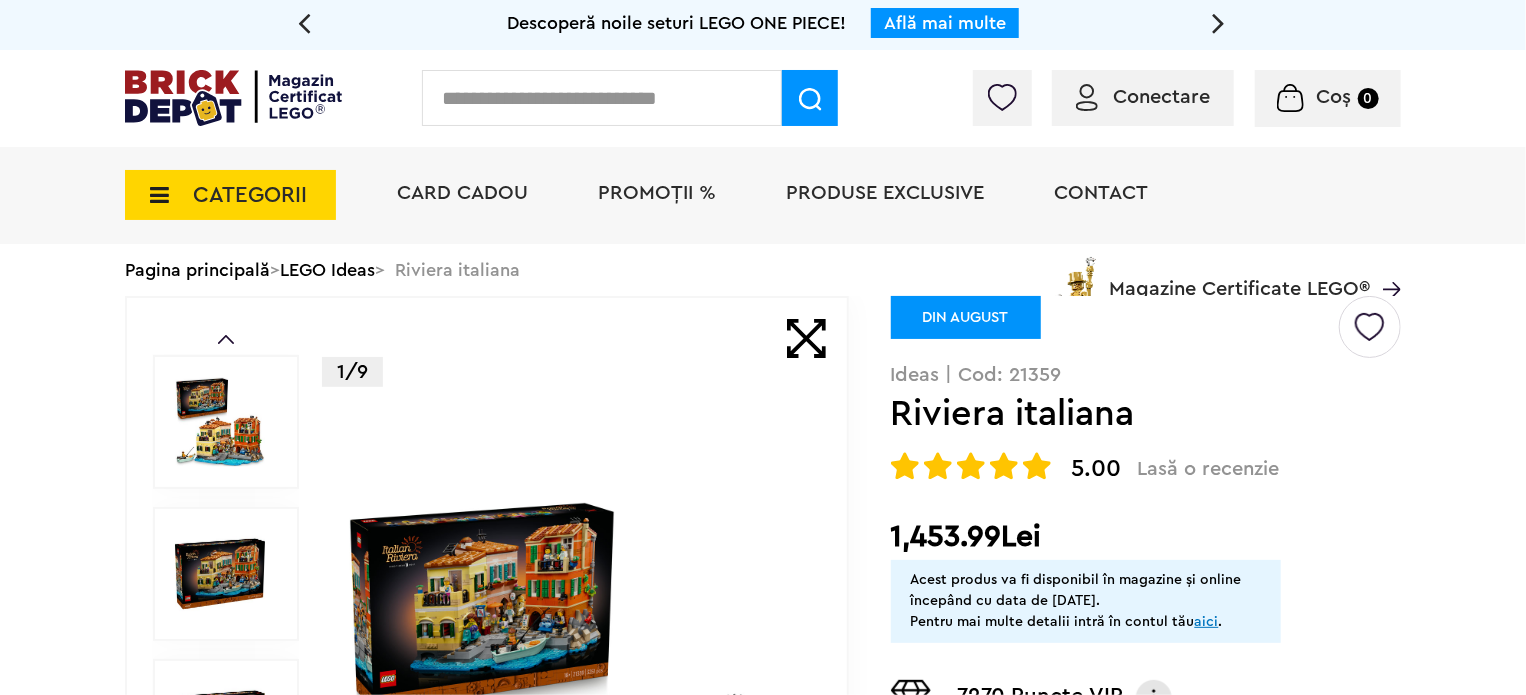 click on "Conectare" at bounding box center (1161, 97) 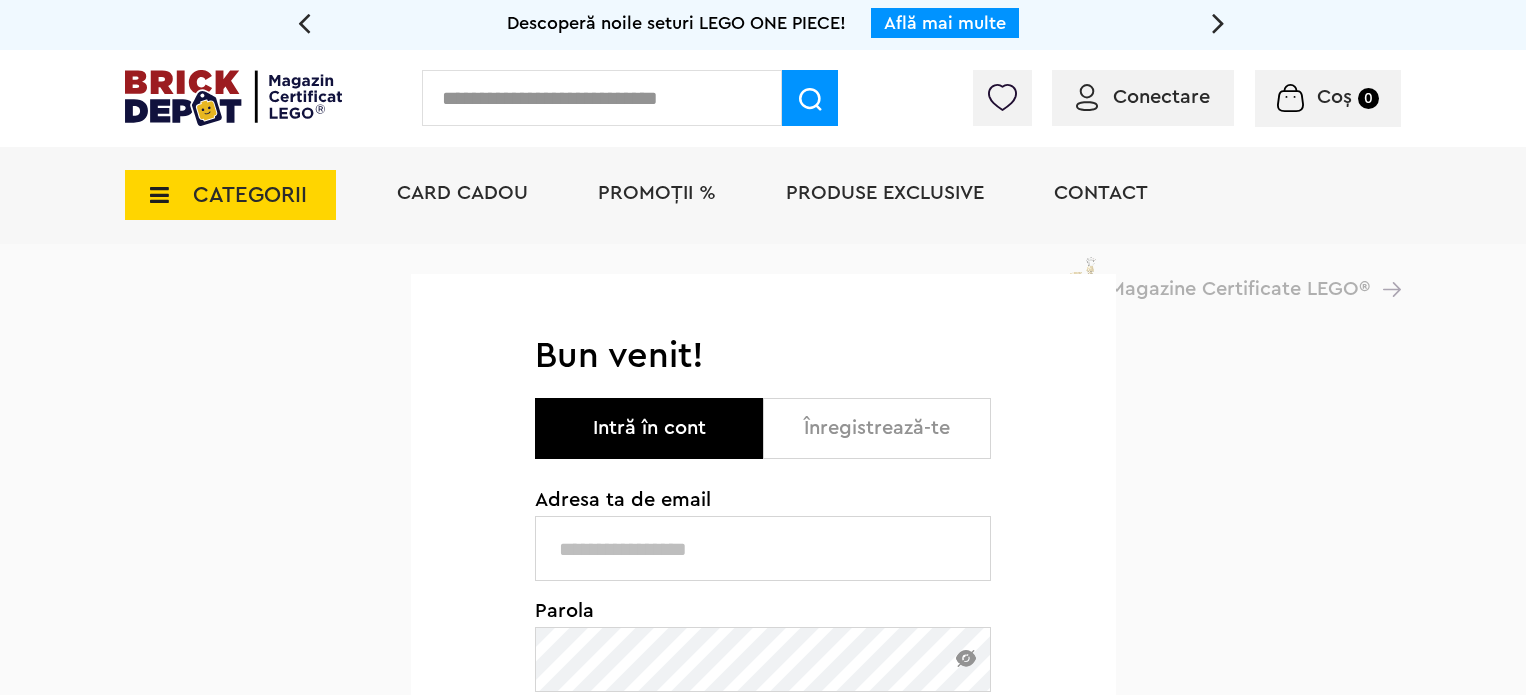 scroll, scrollTop: 0, scrollLeft: 0, axis: both 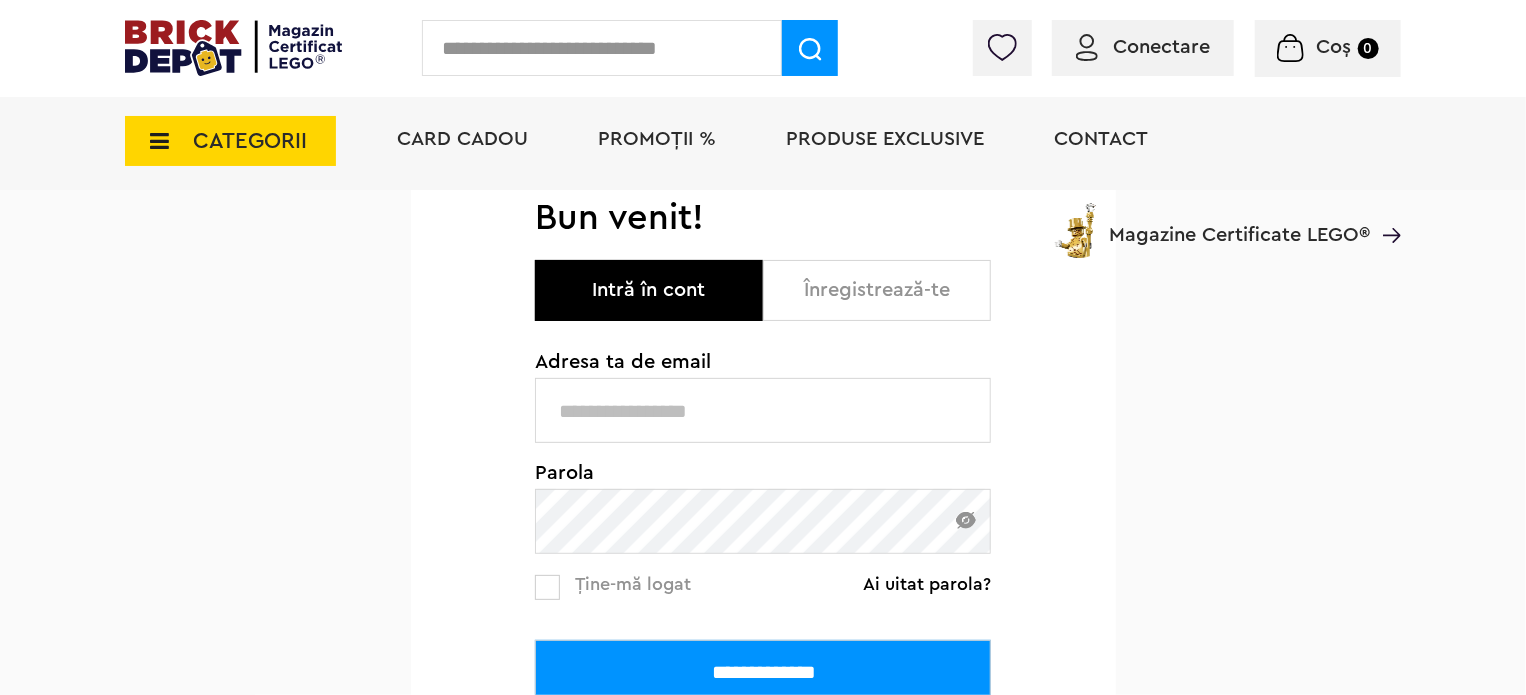 type on "**********" 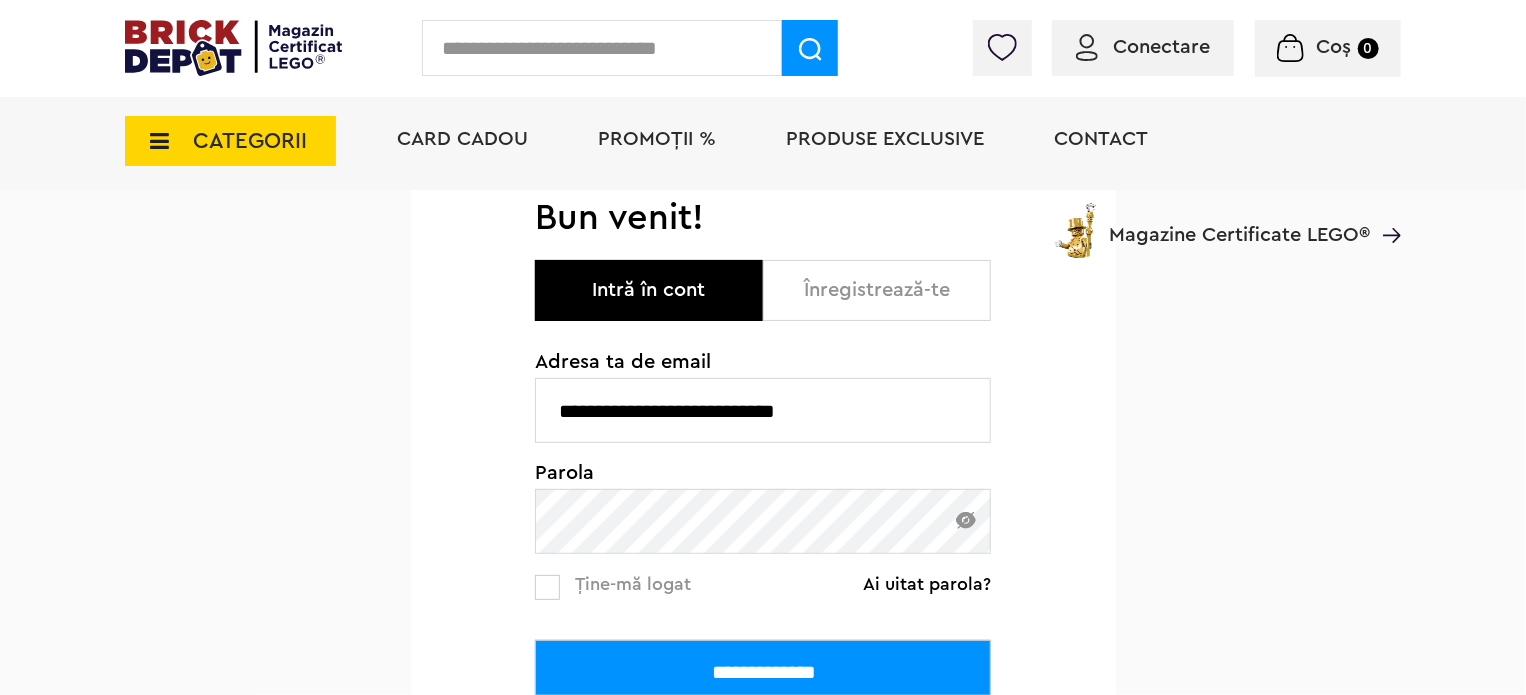 click on "**********" at bounding box center [763, 672] 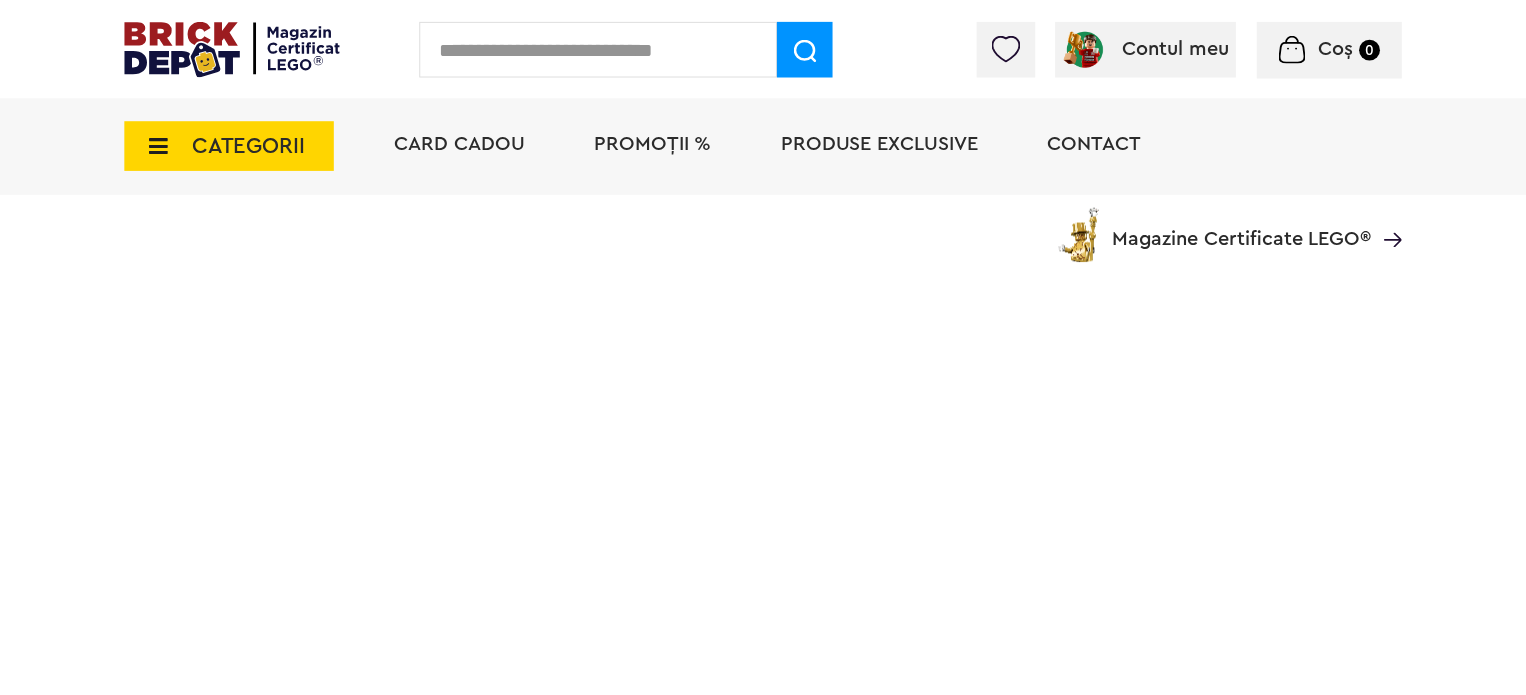 scroll, scrollTop: 0, scrollLeft: 0, axis: both 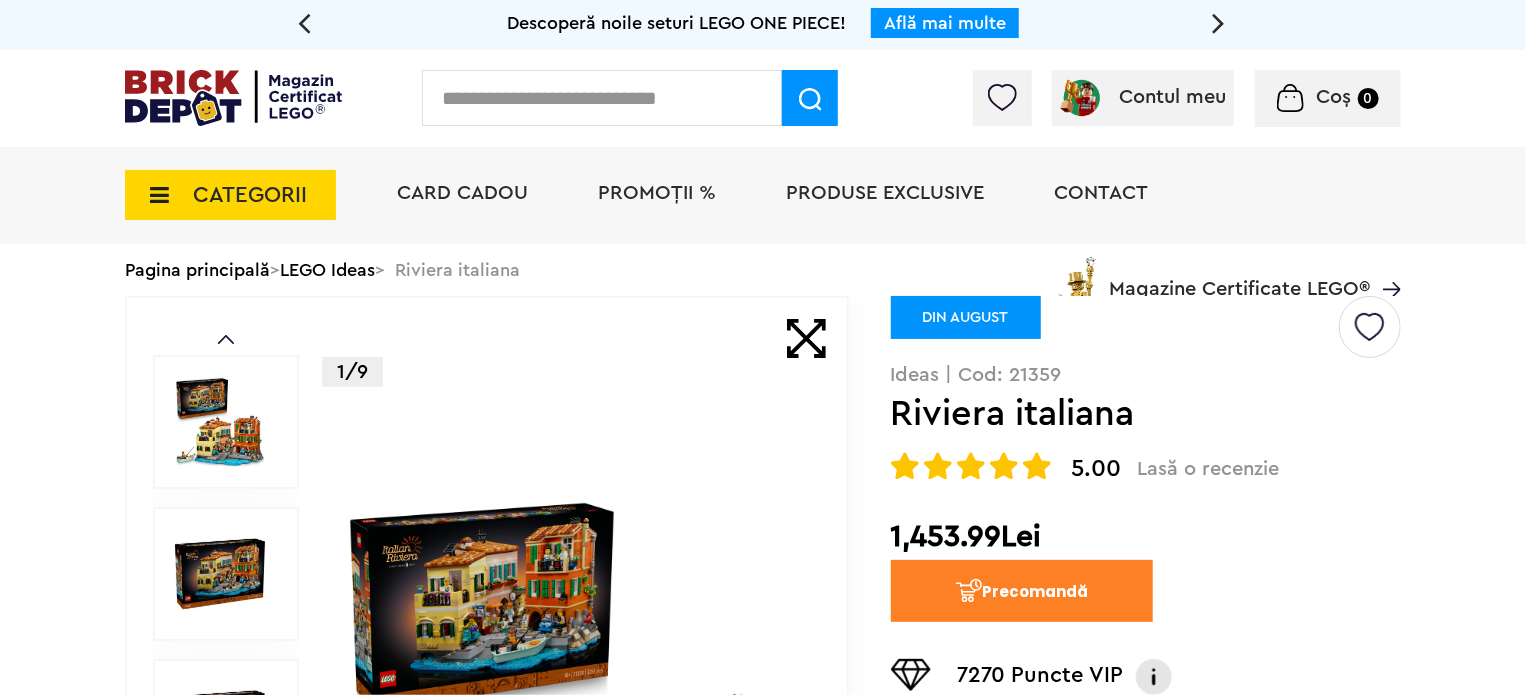 click at bounding box center (1370, 319) 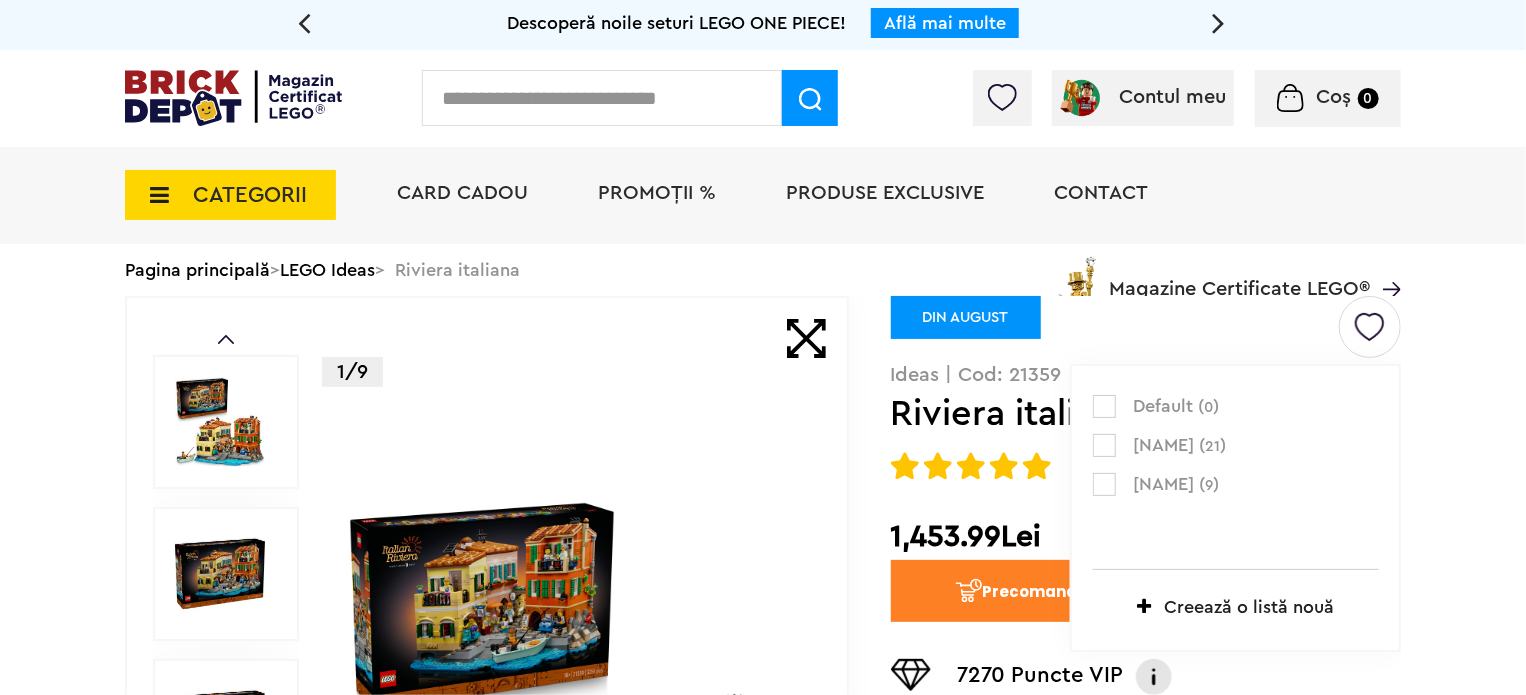 click at bounding box center [1104, 445] 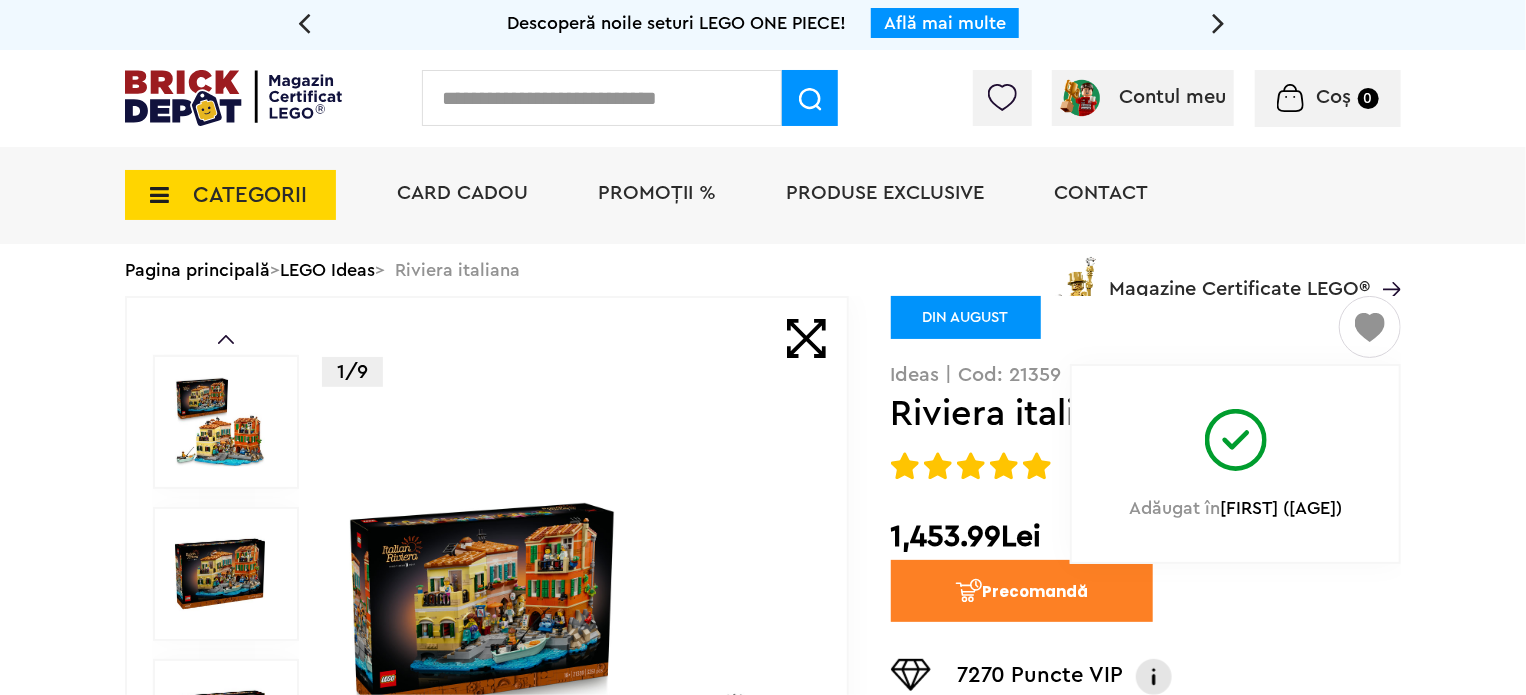 click on "Descoperă noile seturi LEGO ONE PIECE! Află mai multe Descoperă noile seturi LEGO ONE PIECE! Află mai multe Descoperă noile seturi LEGO ONE PIECE! Află mai multe
Contul meu
Contul meu
Comenzile mele
Date personale
Adrese
Parolă
Listă dorințe
Recenziile mele
VIP
Delogare
Coș   0
CATEGORII
Jucării LEGO
Card Cadou LEGO Animal Crossing Nou Architecture Nou Art Bluey Brickheadz Nou City Classic Colecția Botanică Nou Creator Nou DC Super Heroes Nou Disney DOTS DREAMZzz DUPLO Education Fortnite Nou Friends Nou Nou" at bounding box center [763, 1687] 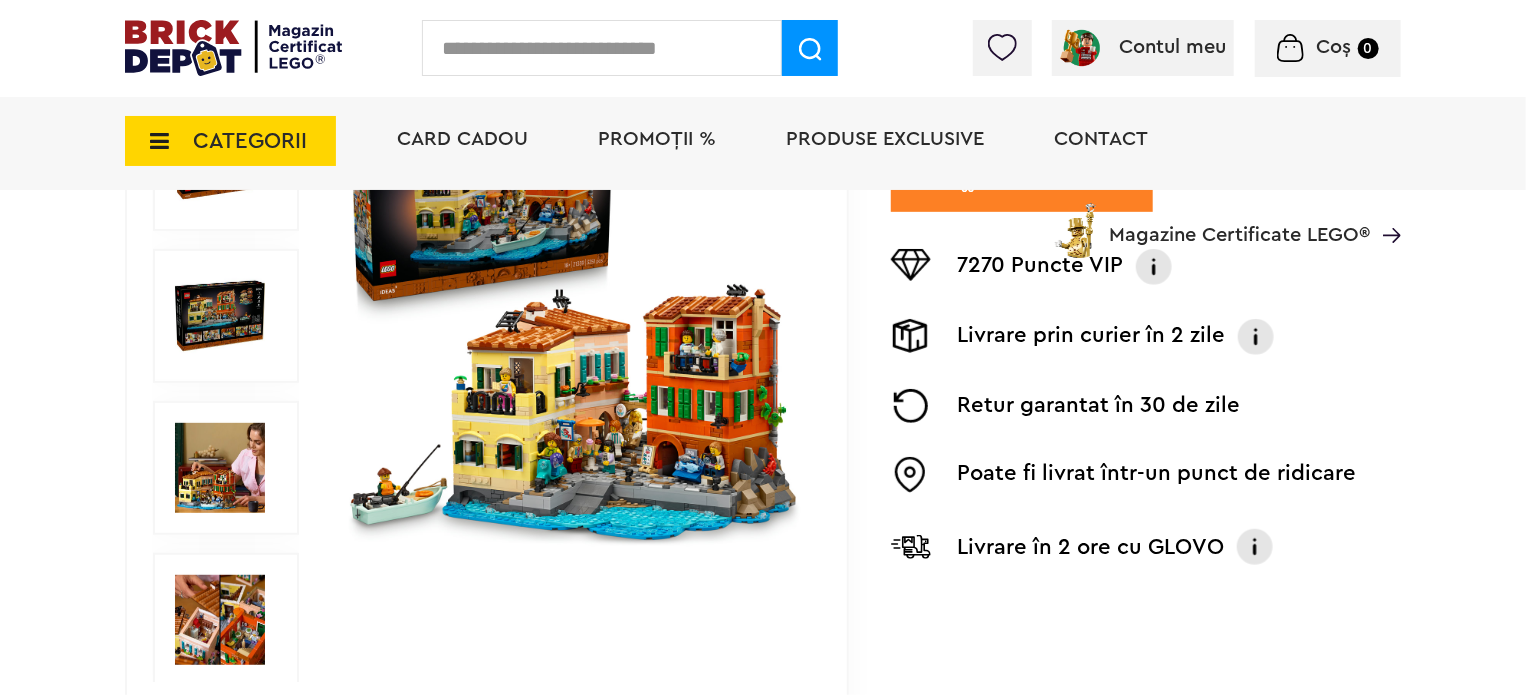 scroll, scrollTop: 460, scrollLeft: 0, axis: vertical 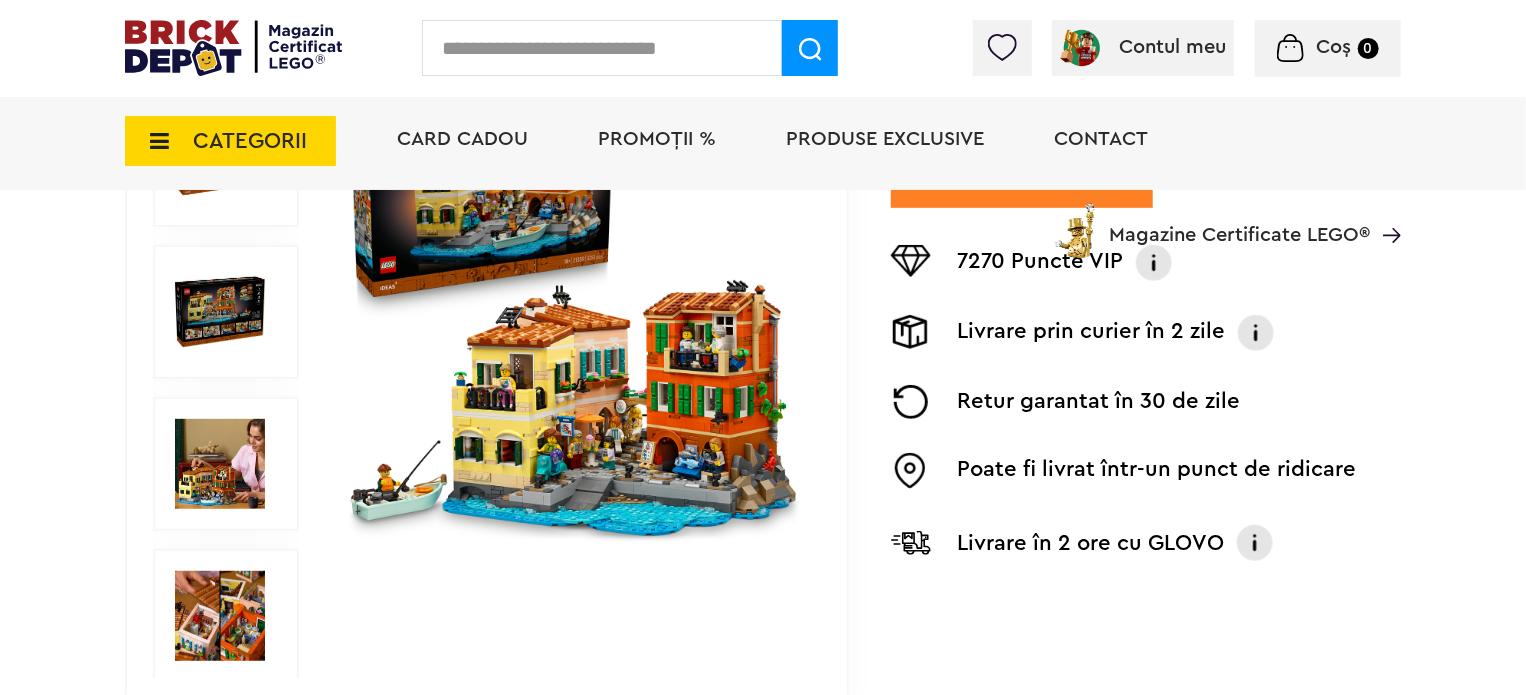 click at bounding box center [220, 616] 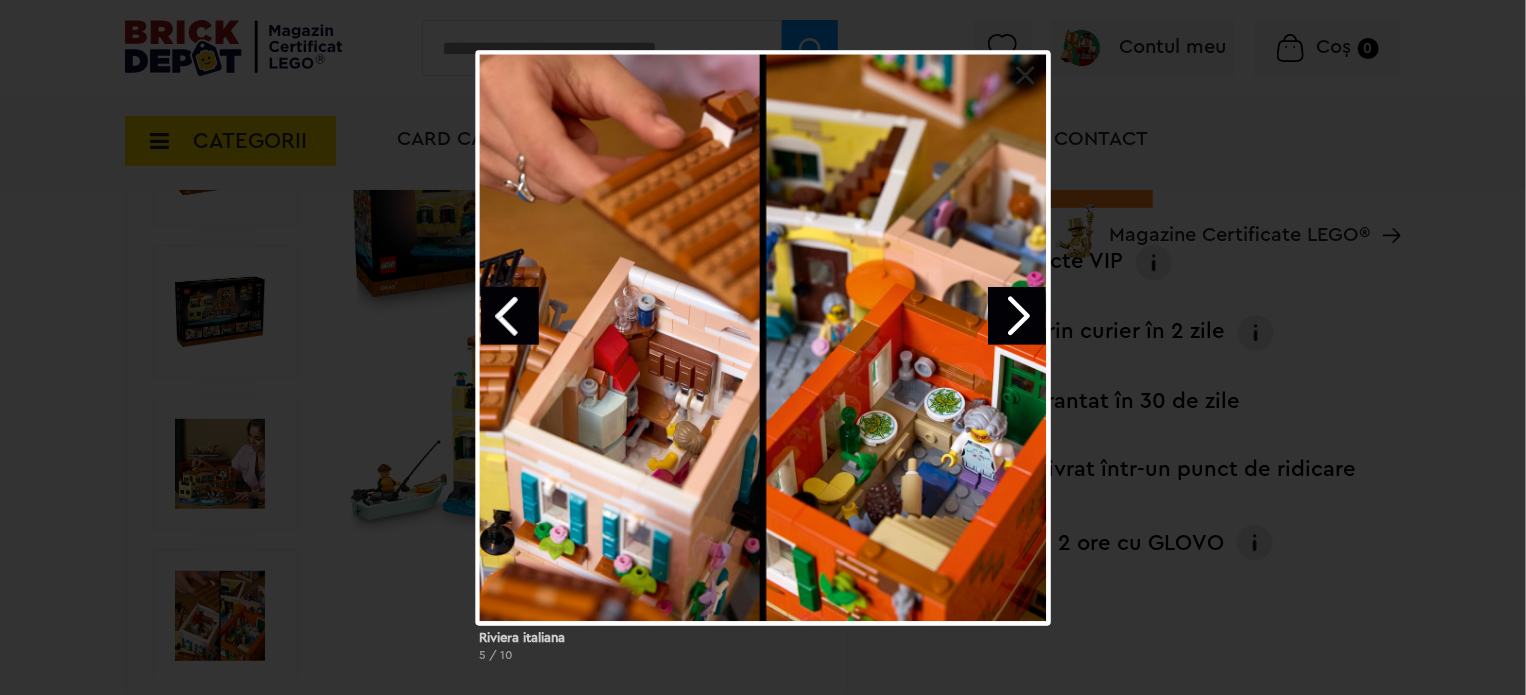 click at bounding box center [1017, 316] 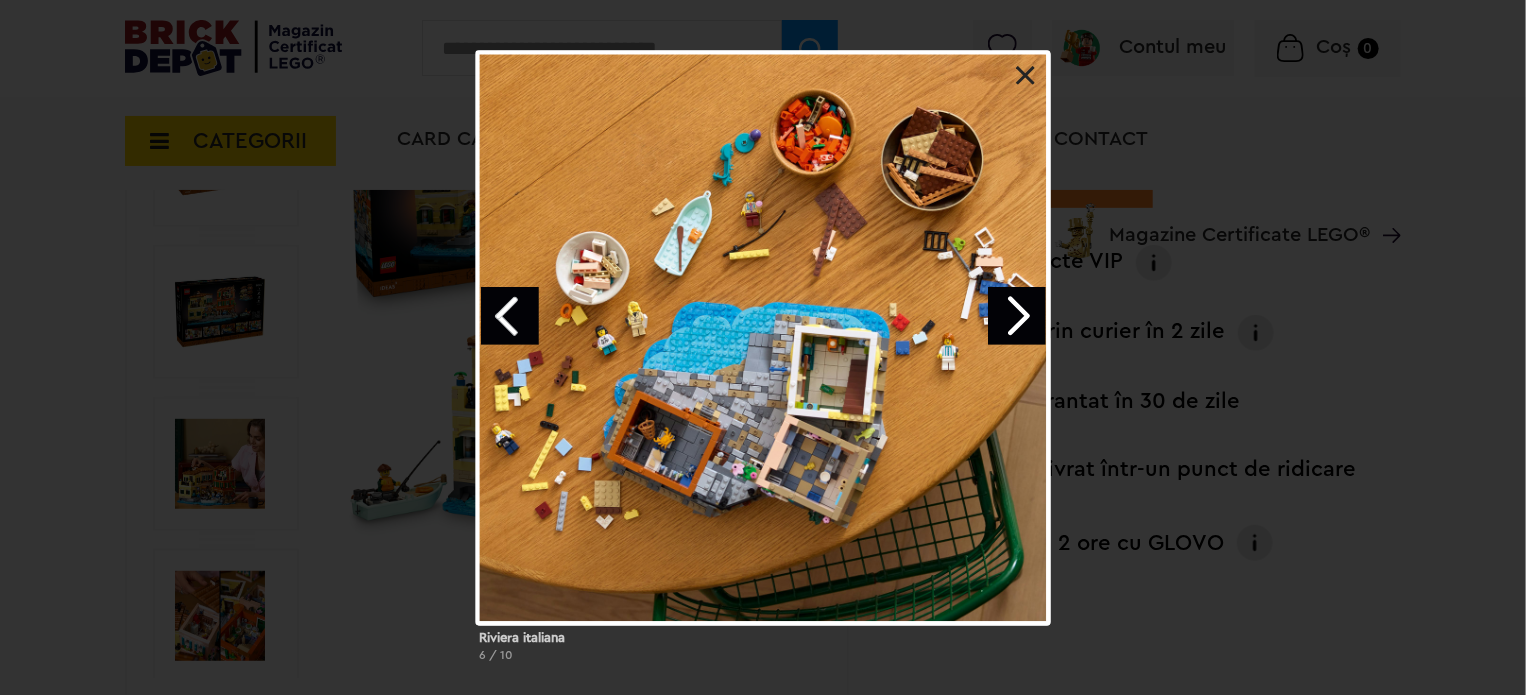 click on "Riviera italiana 6 / 10" at bounding box center (763, 364) 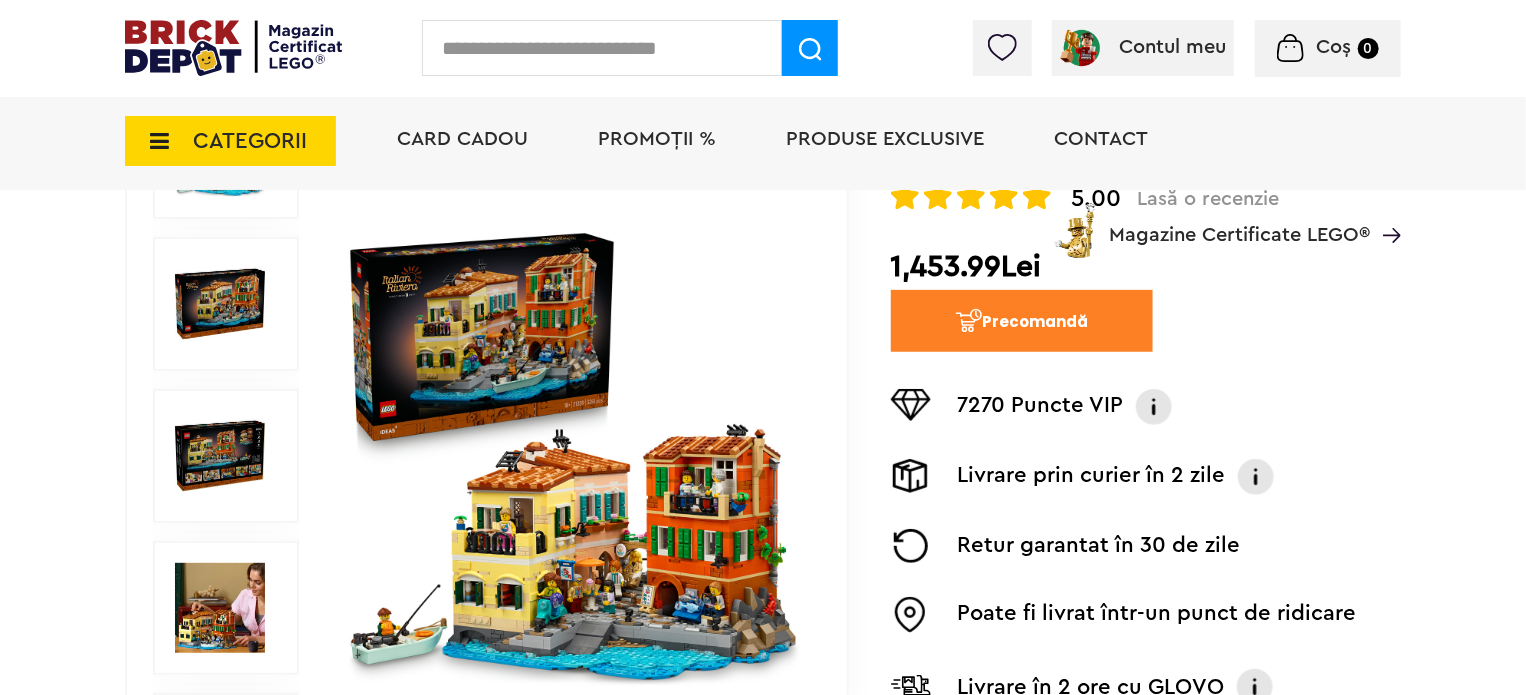 scroll, scrollTop: 312, scrollLeft: 0, axis: vertical 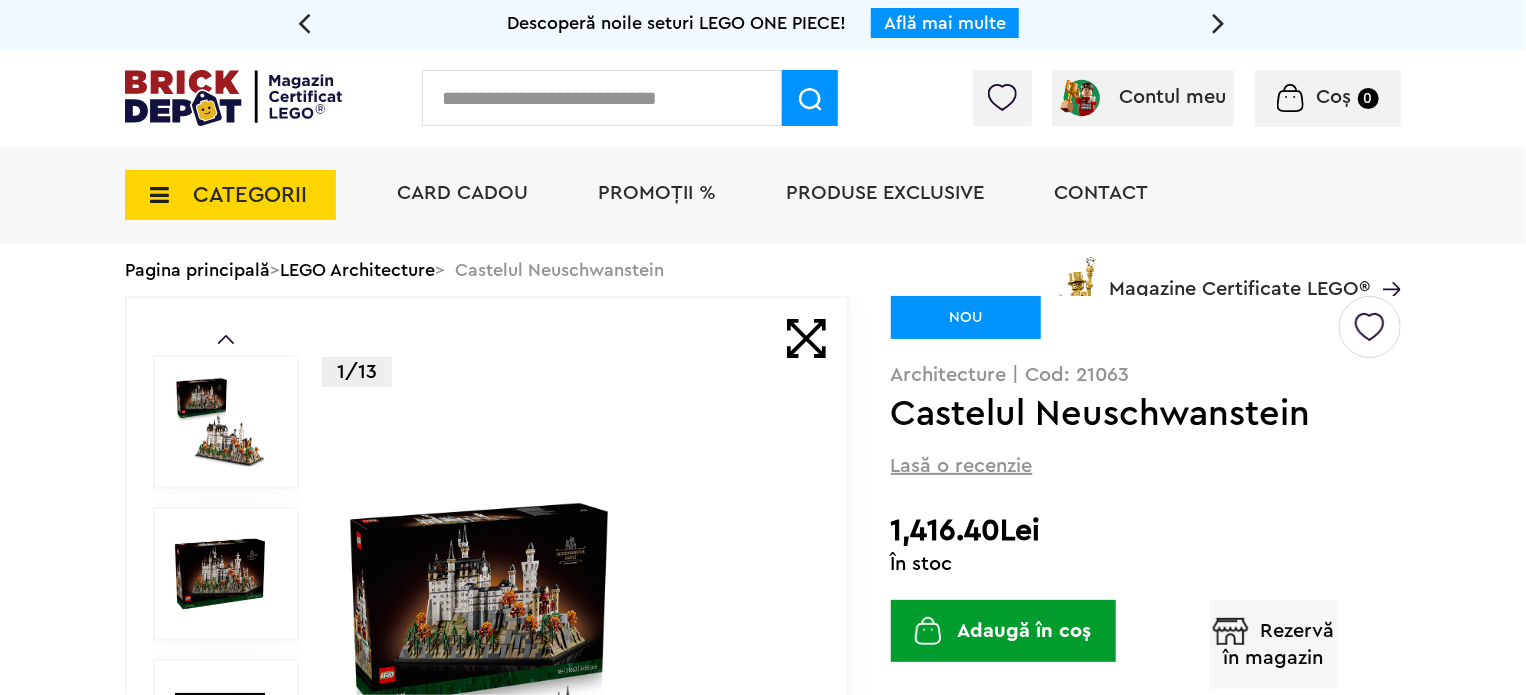 click at bounding box center [1370, 319] 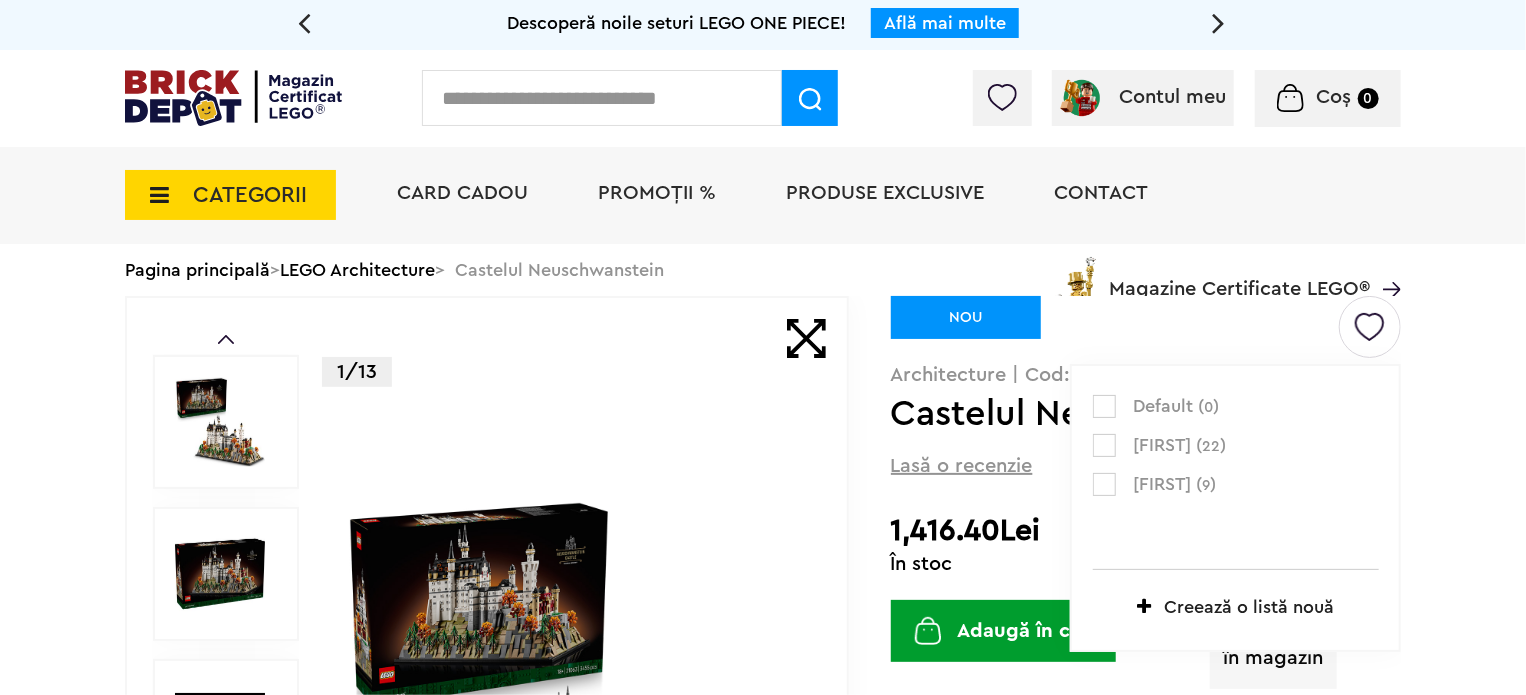click at bounding box center (1104, 406) 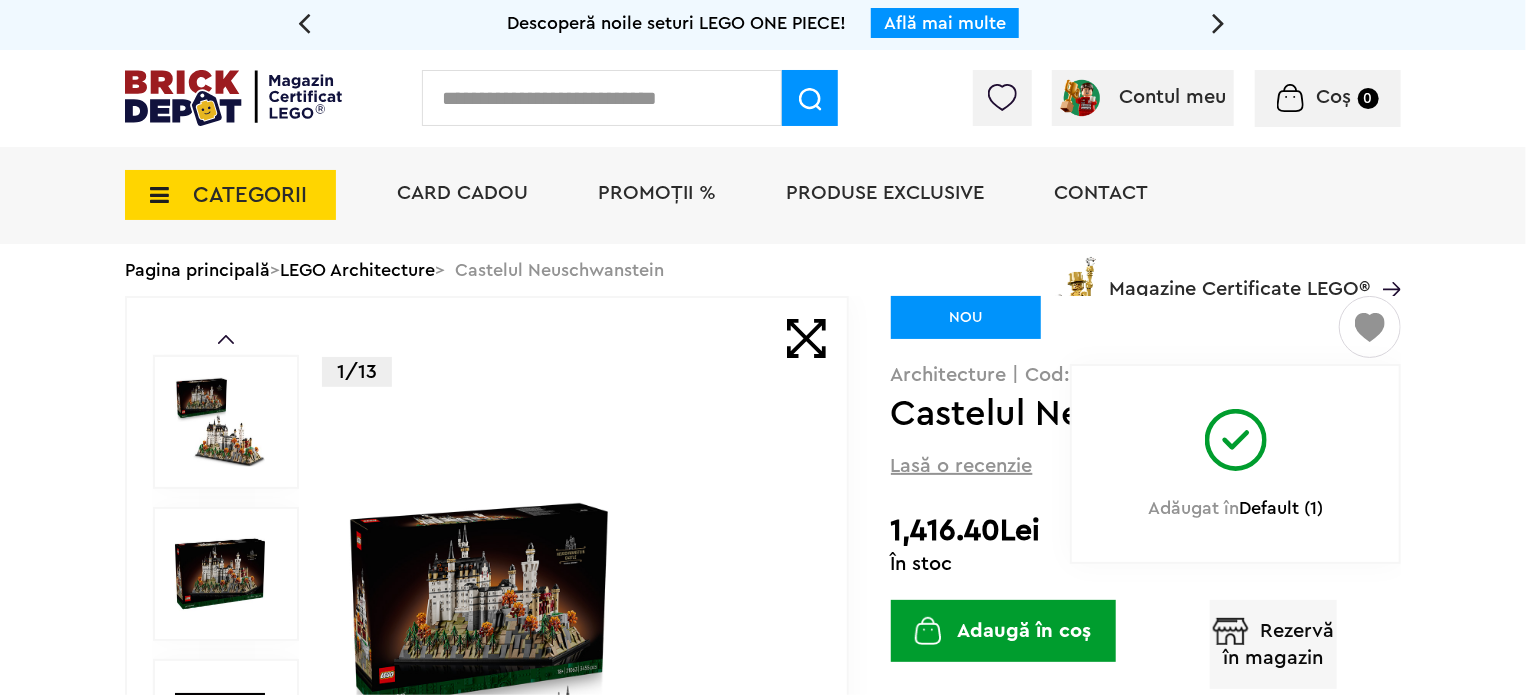 click on "Card Cadou    PROMOȚII %    Produse exclusive    Contact    Magazine Certificate LEGO®" at bounding box center (889, 229) 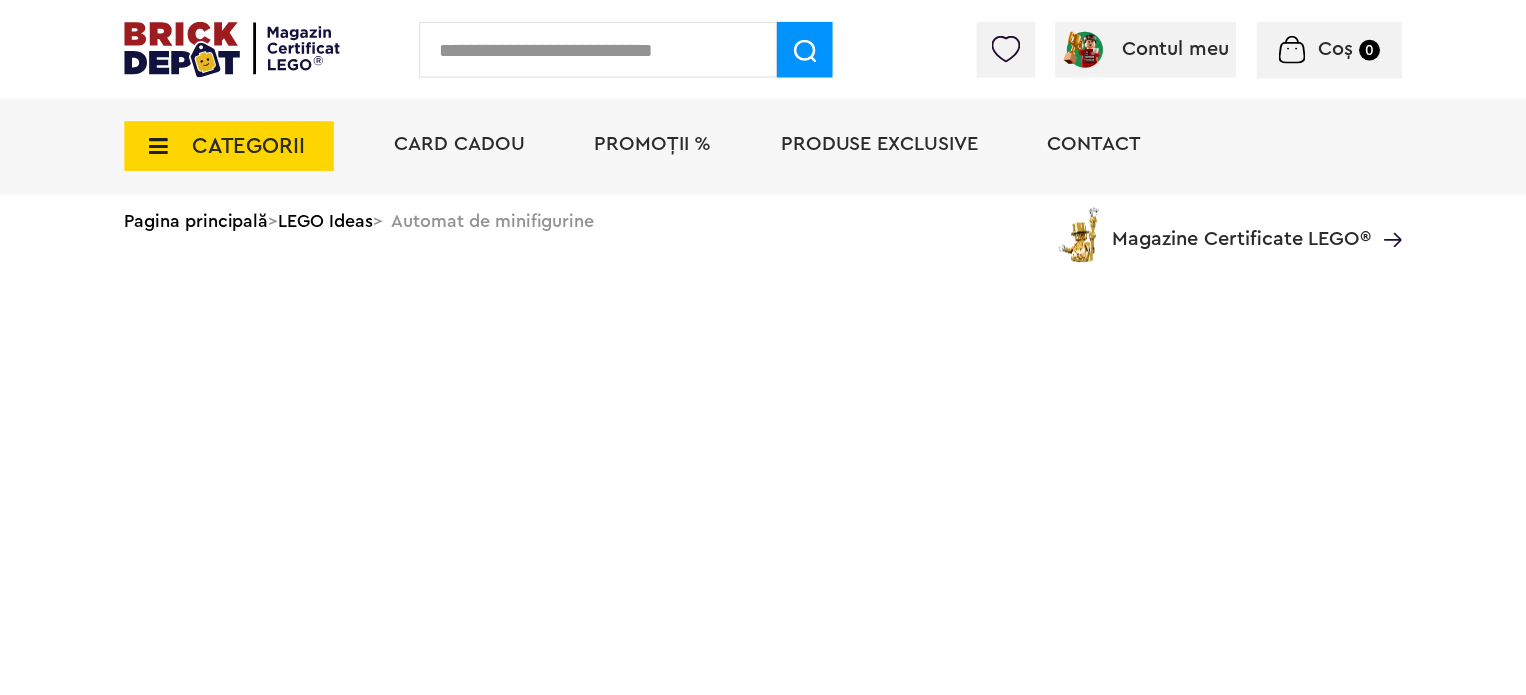 scroll, scrollTop: 0, scrollLeft: 0, axis: both 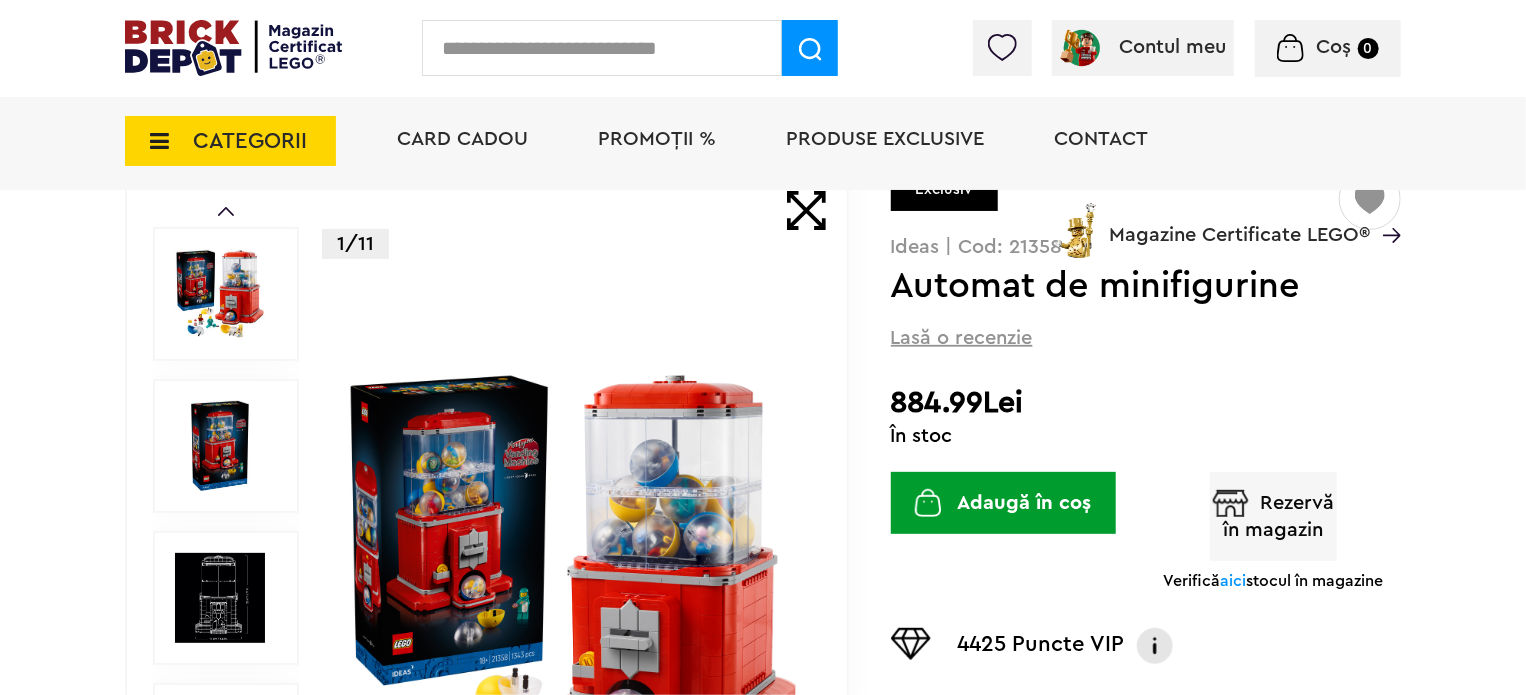 click at bounding box center (573, 598) 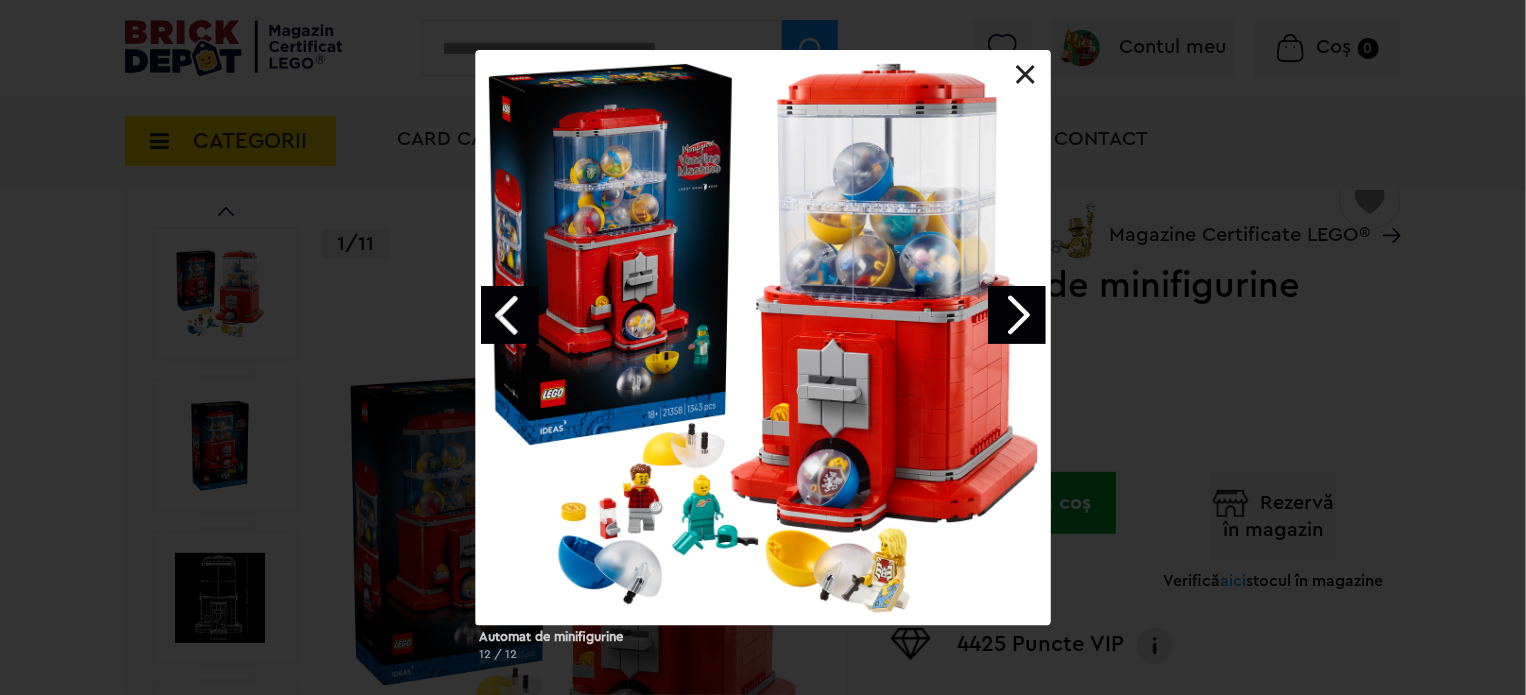 click at bounding box center (1026, 75) 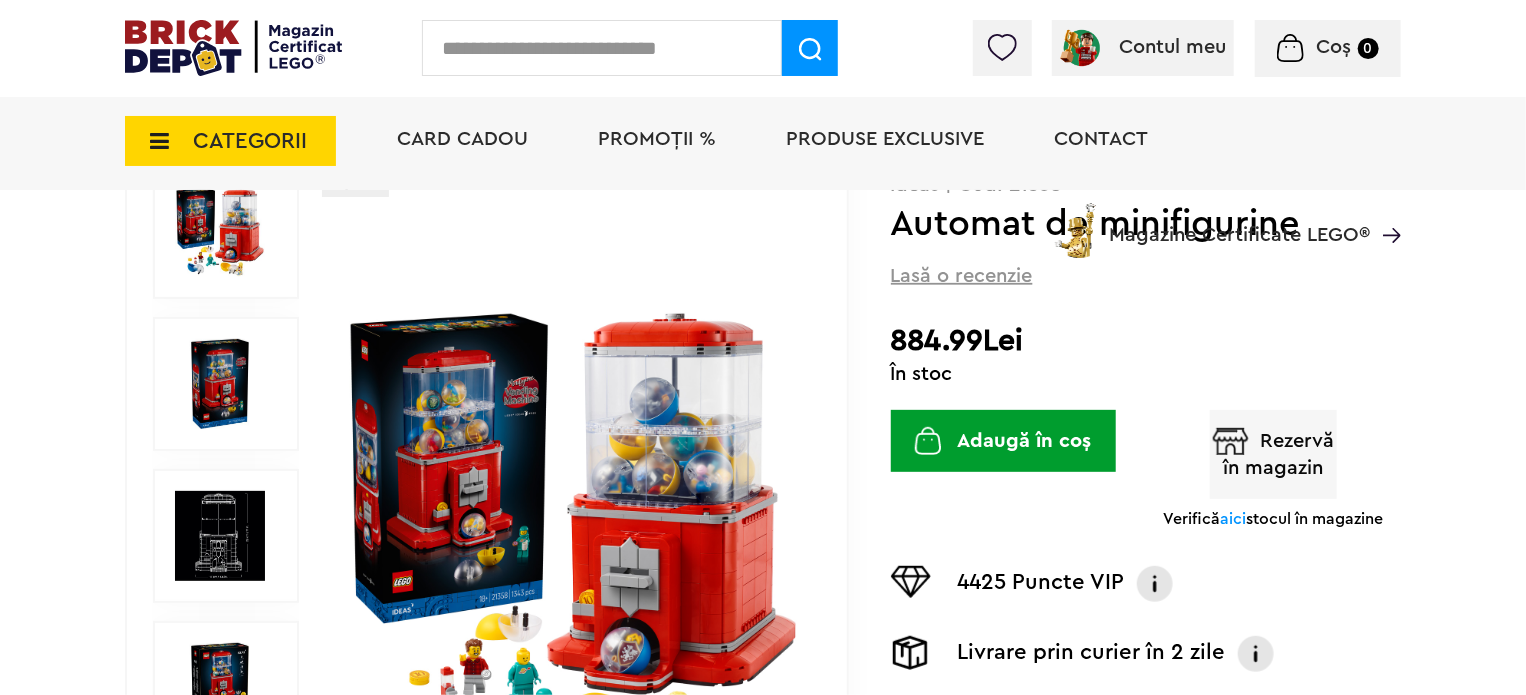 scroll, scrollTop: 211, scrollLeft: 0, axis: vertical 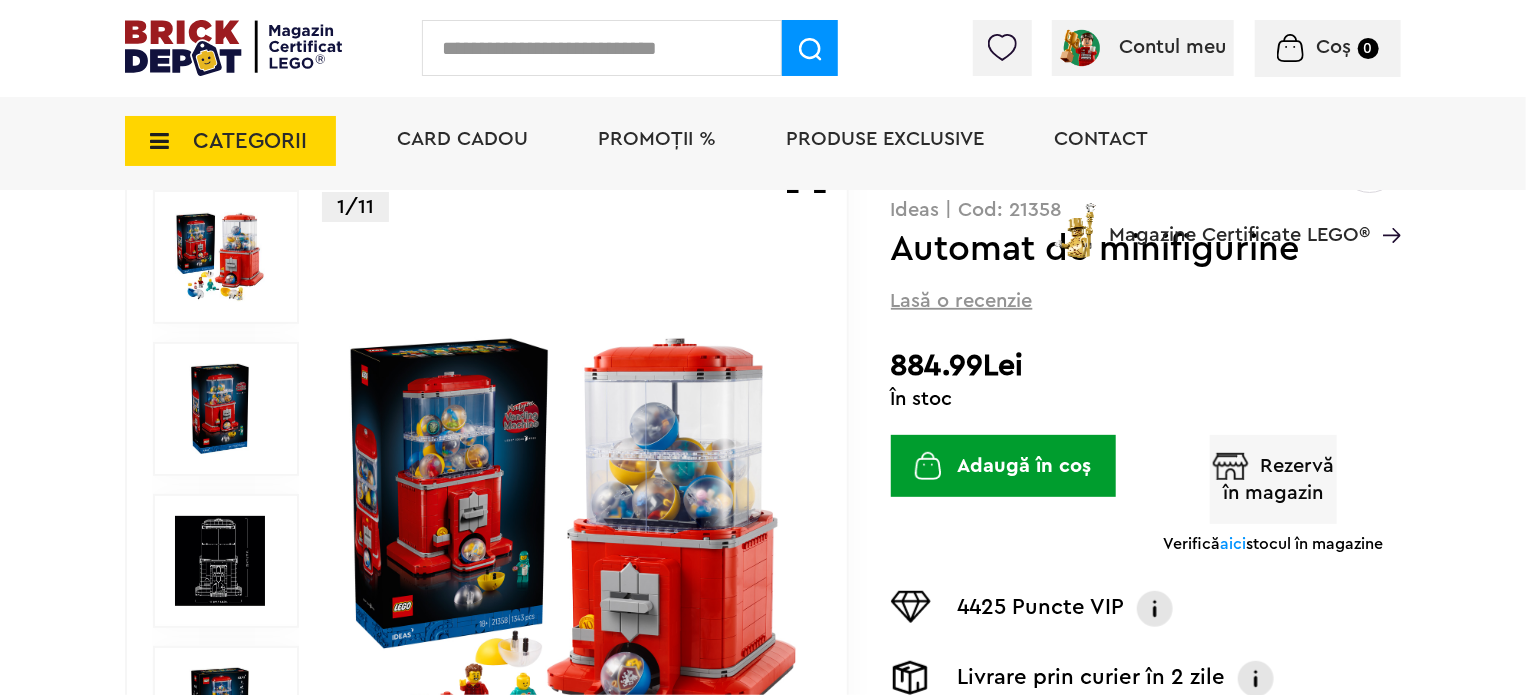 click at bounding box center (233, 48) 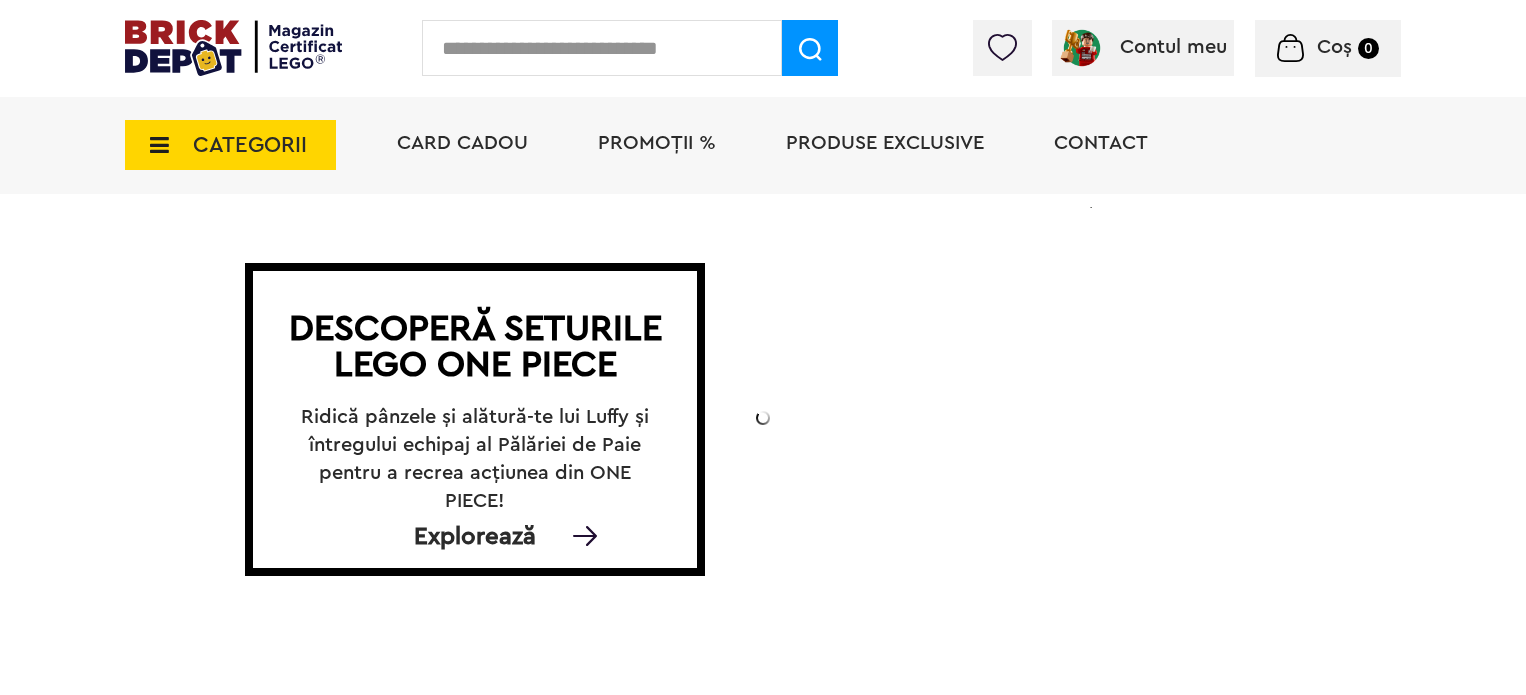 scroll, scrollTop: 0, scrollLeft: 0, axis: both 